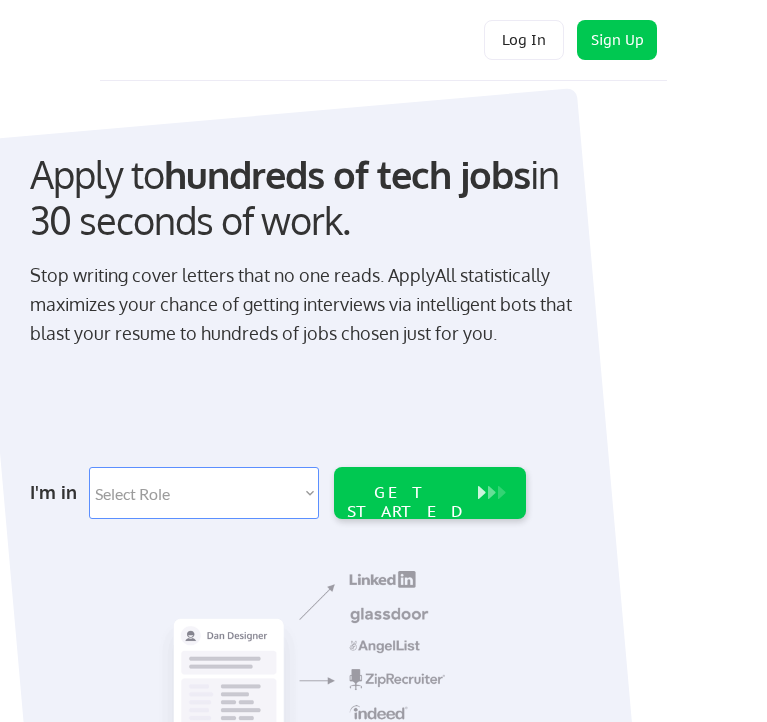 scroll, scrollTop: 0, scrollLeft: 0, axis: both 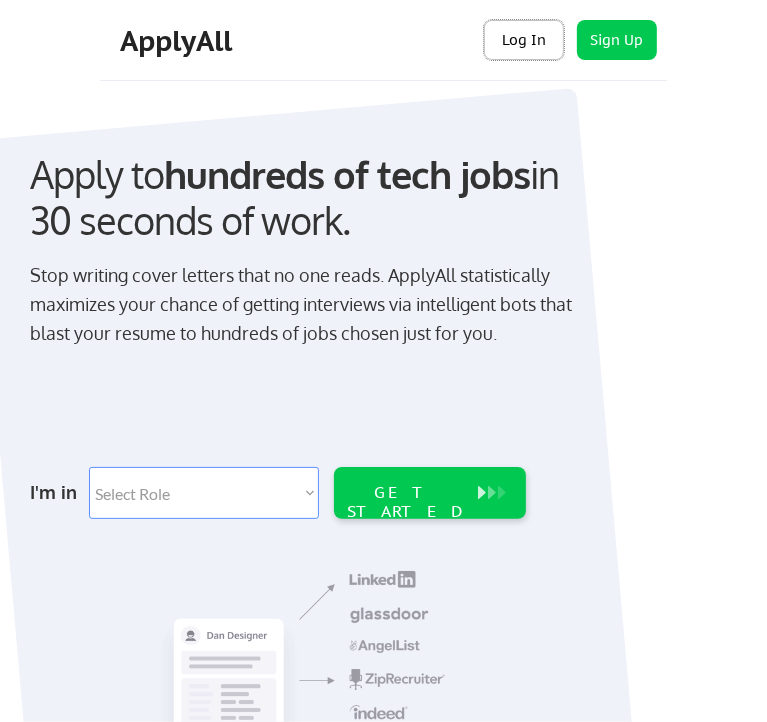 click on "Log In" at bounding box center (524, 40) 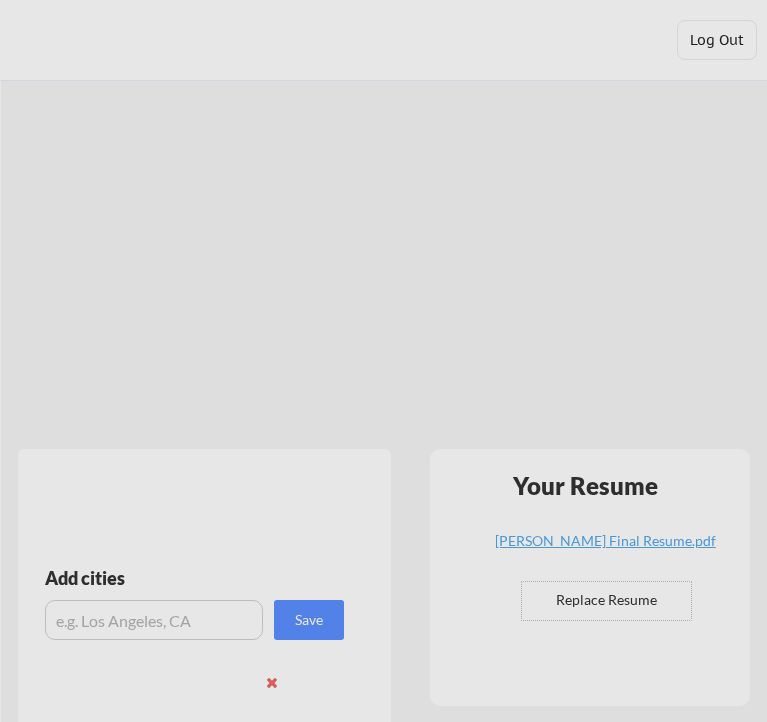 scroll, scrollTop: 0, scrollLeft: 0, axis: both 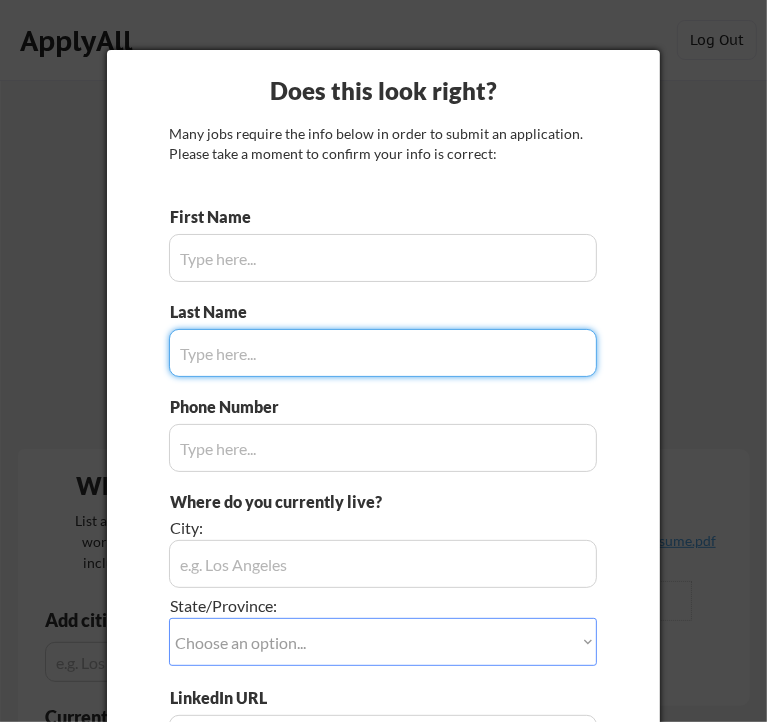 click at bounding box center [383, 258] 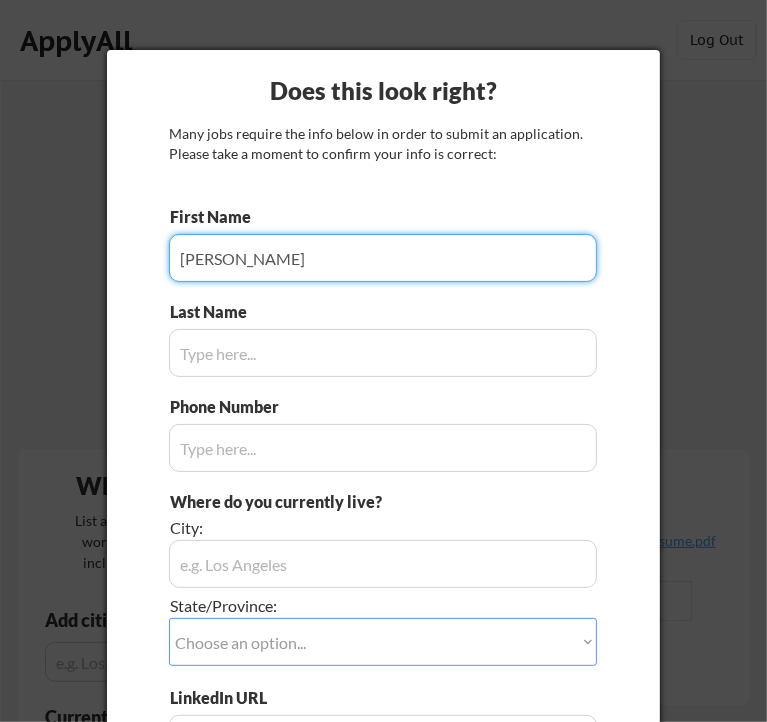 type on "Ananya" 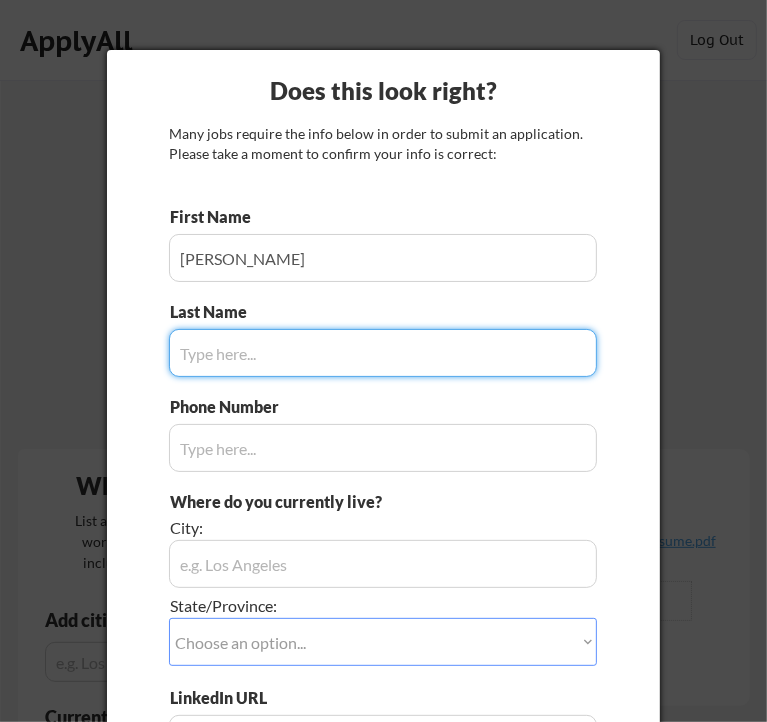 click at bounding box center [383, 353] 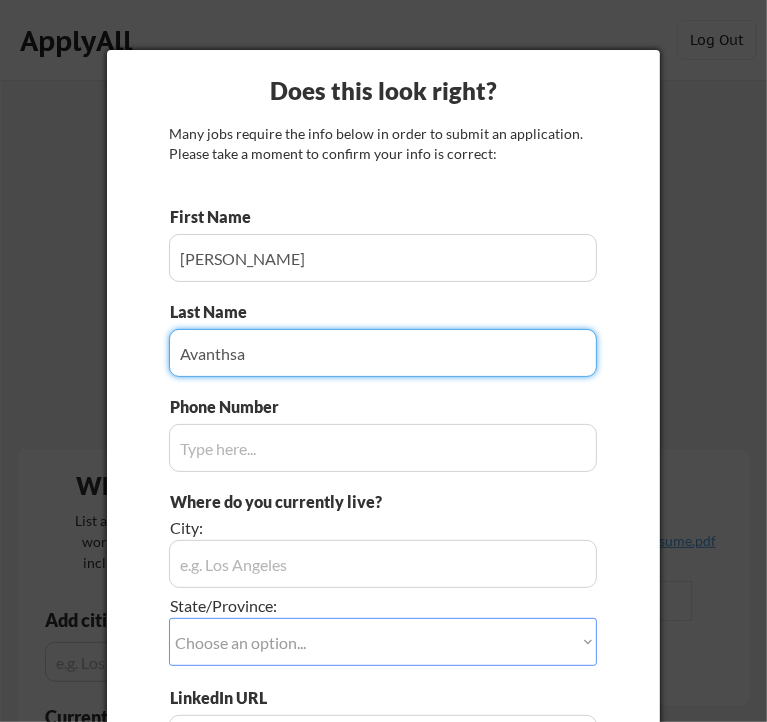 type on "Avanthsa" 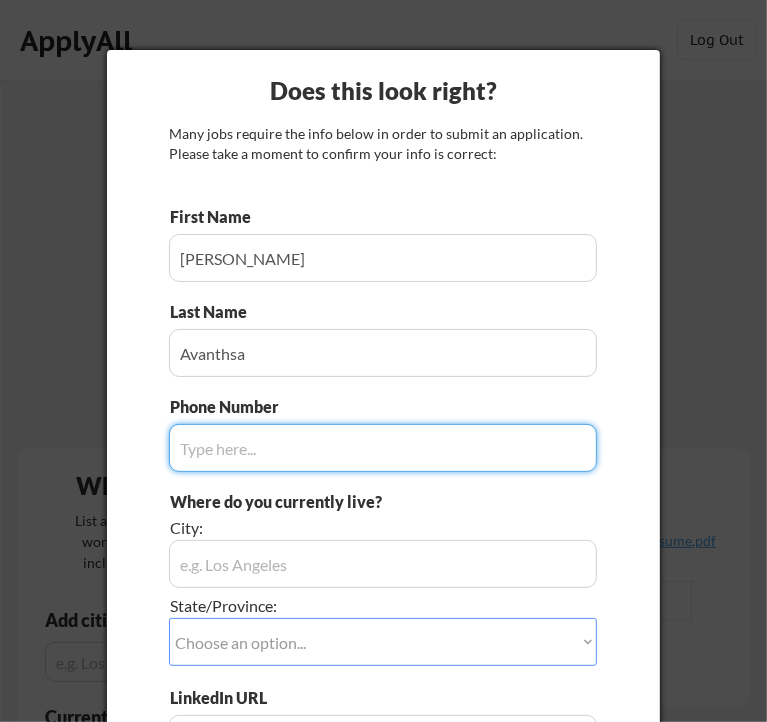 click at bounding box center [383, 448] 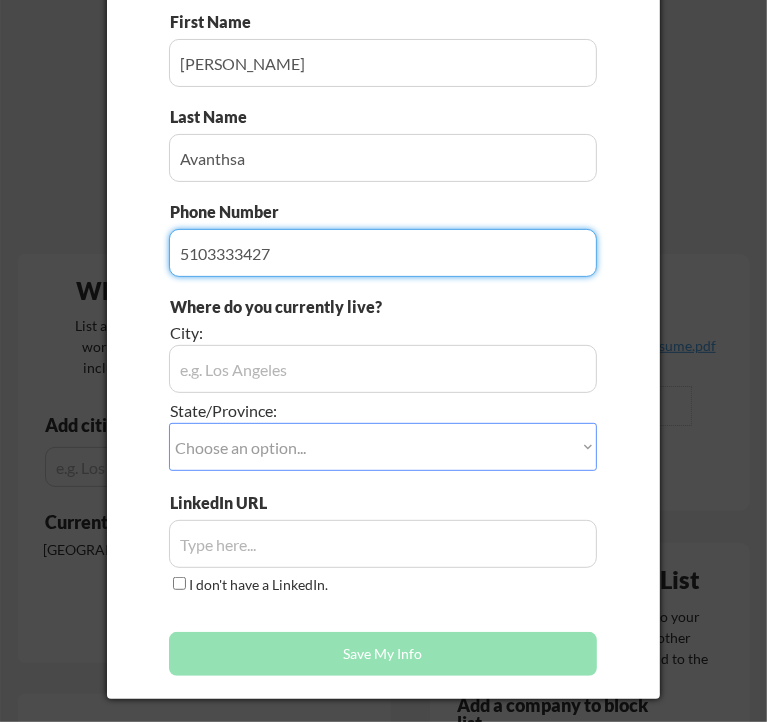 scroll, scrollTop: 200, scrollLeft: 0, axis: vertical 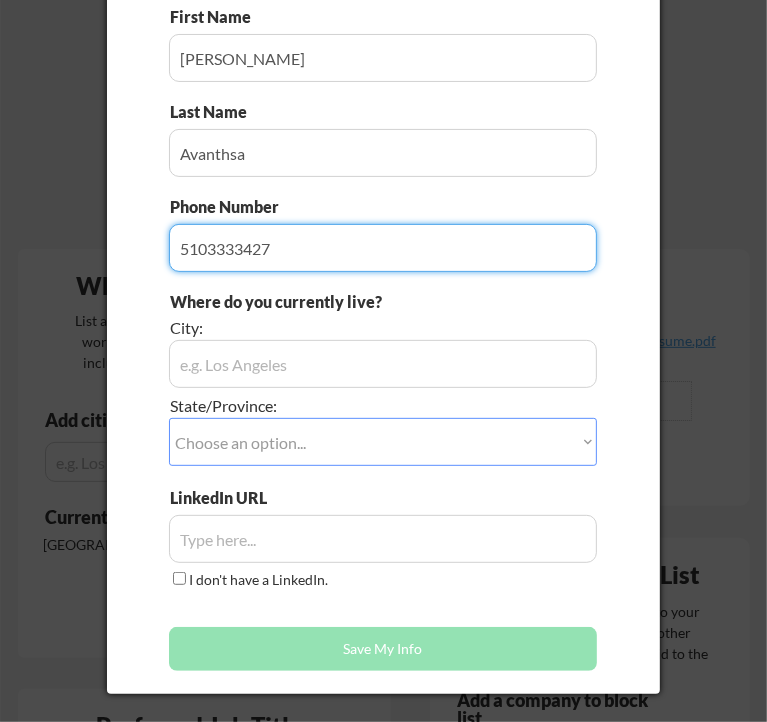 type on "5103333427" 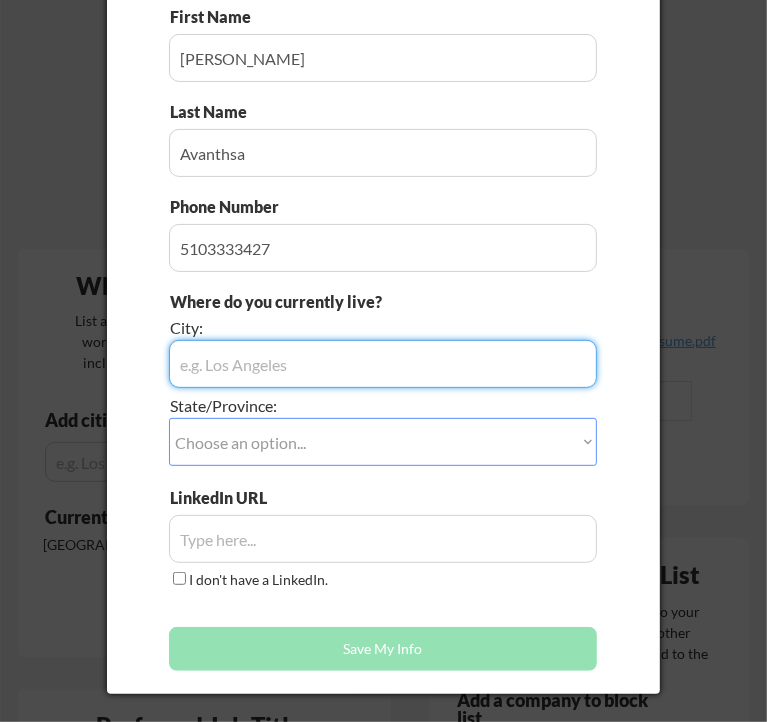 click at bounding box center (383, 364) 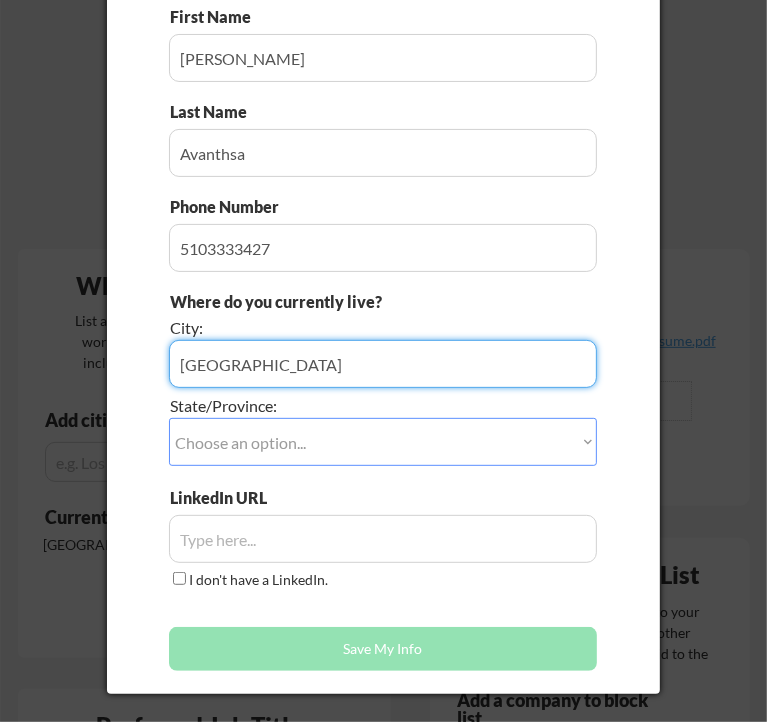 type on "San Francisco" 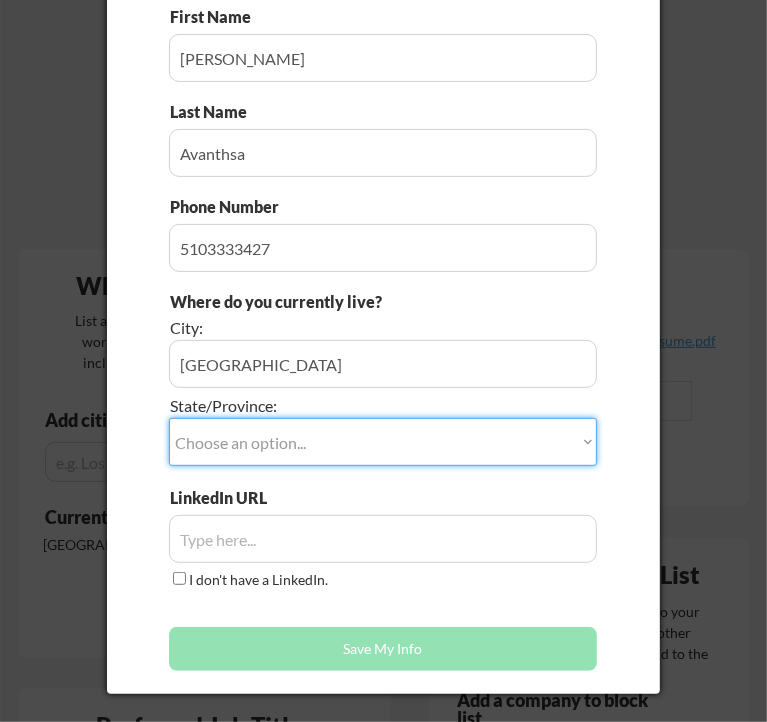drag, startPoint x: 263, startPoint y: 454, endPoint x: 276, endPoint y: 449, distance: 13.928389 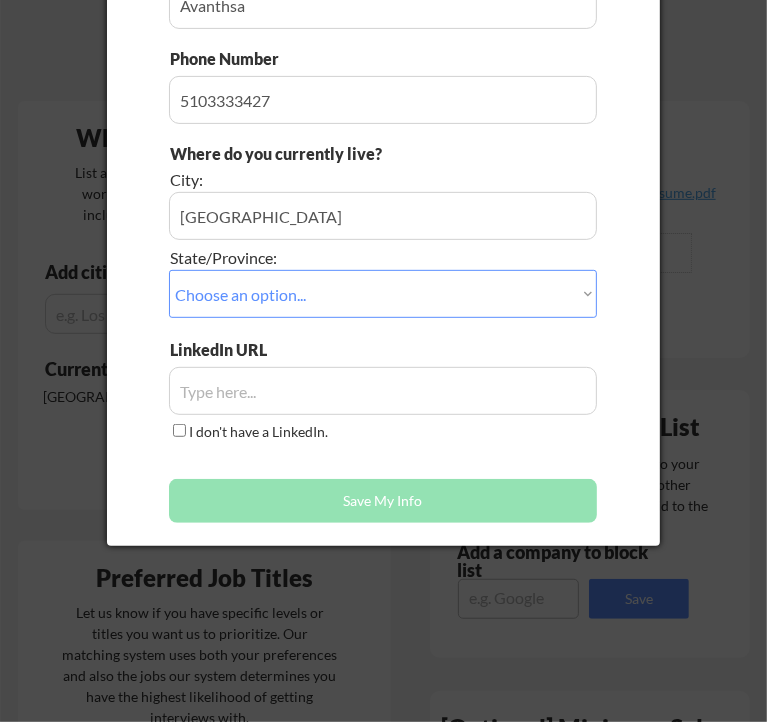 scroll, scrollTop: 400, scrollLeft: 0, axis: vertical 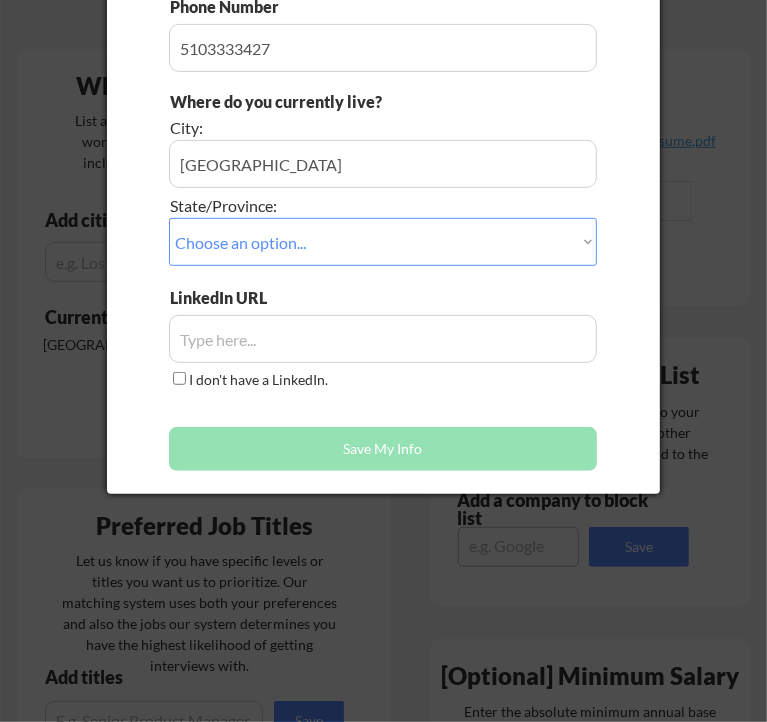click at bounding box center [383, 339] 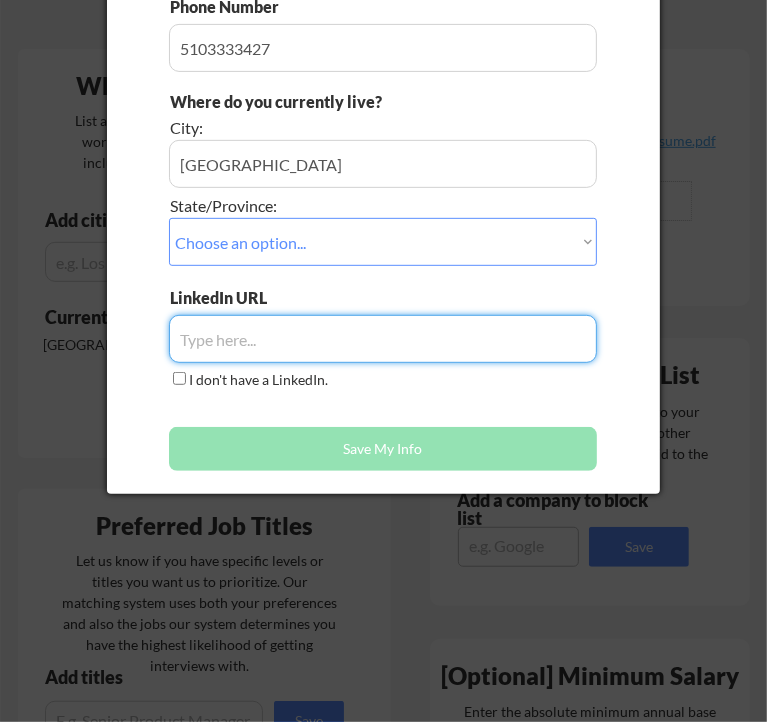 paste on "https://www.linkedin.com/in/ananyaavanthsa/" 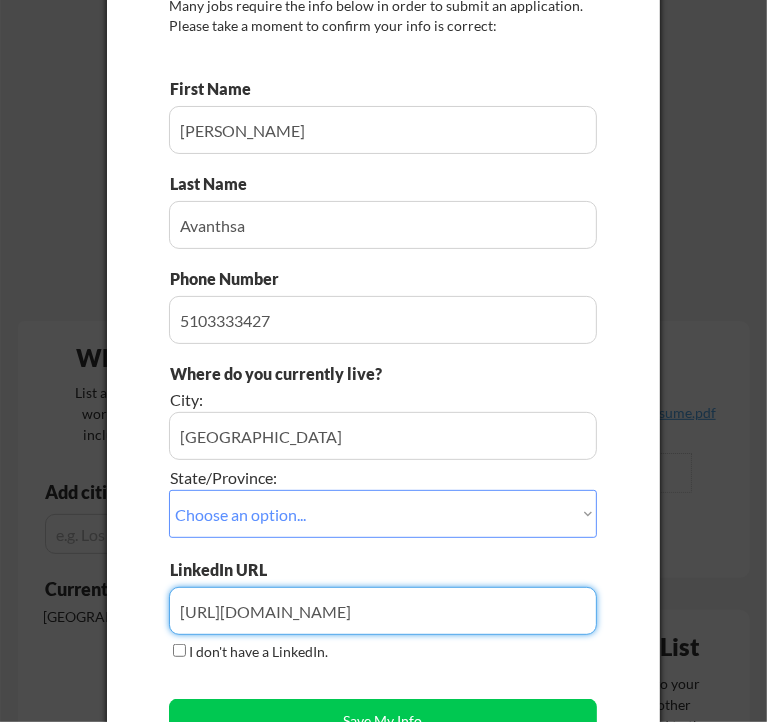 scroll, scrollTop: 500, scrollLeft: 0, axis: vertical 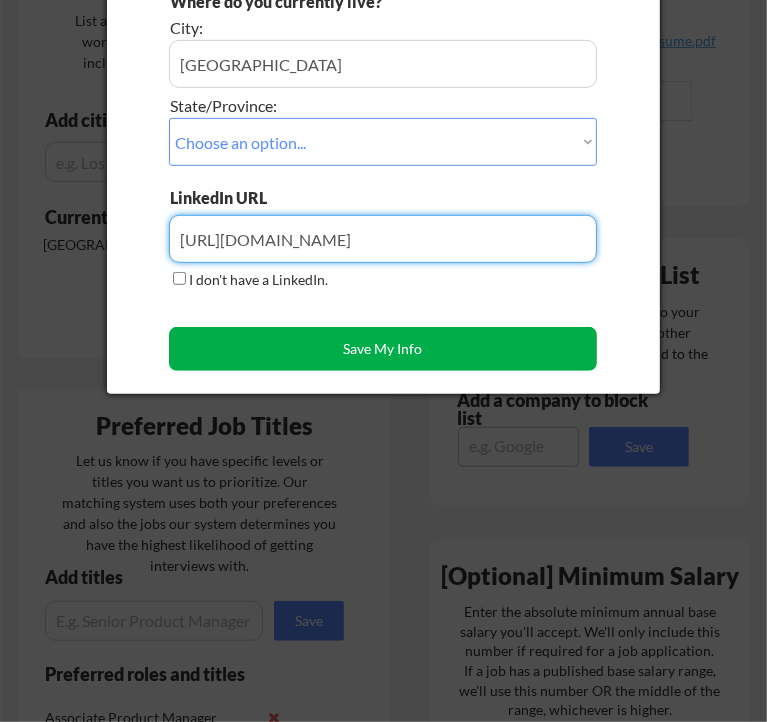type on "https://www.linkedin.com/in/ananyaavanthsa/" 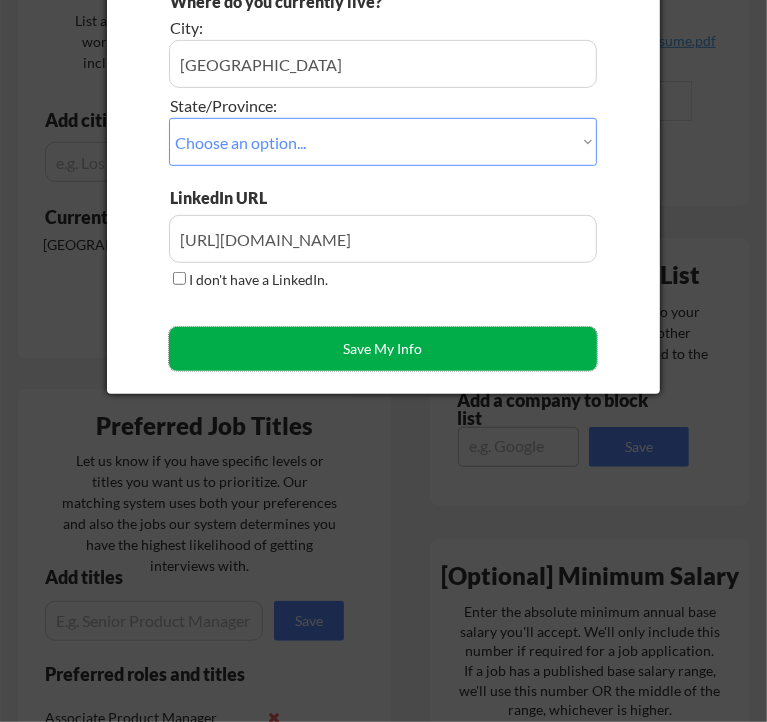 click on "Save My Info" at bounding box center (383, 349) 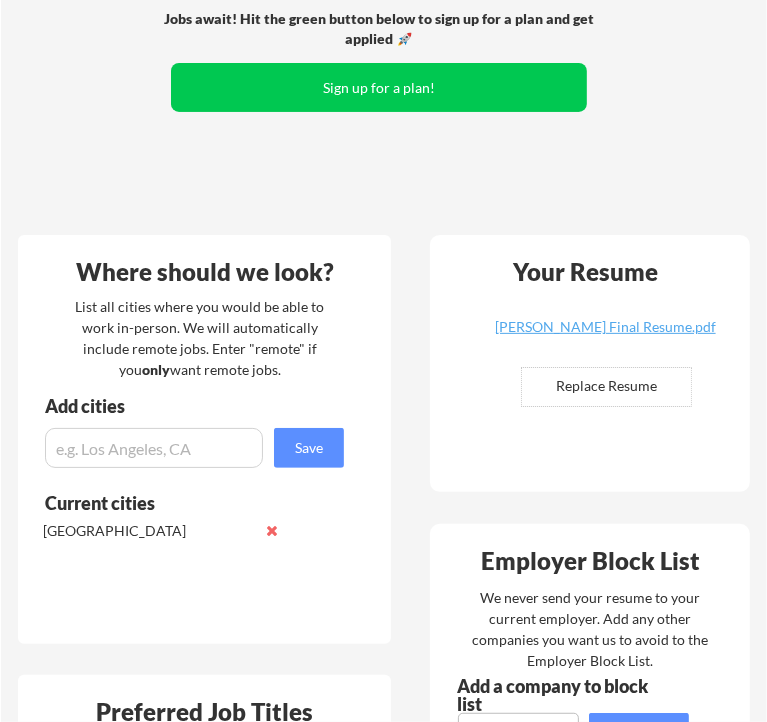 scroll, scrollTop: 200, scrollLeft: 0, axis: vertical 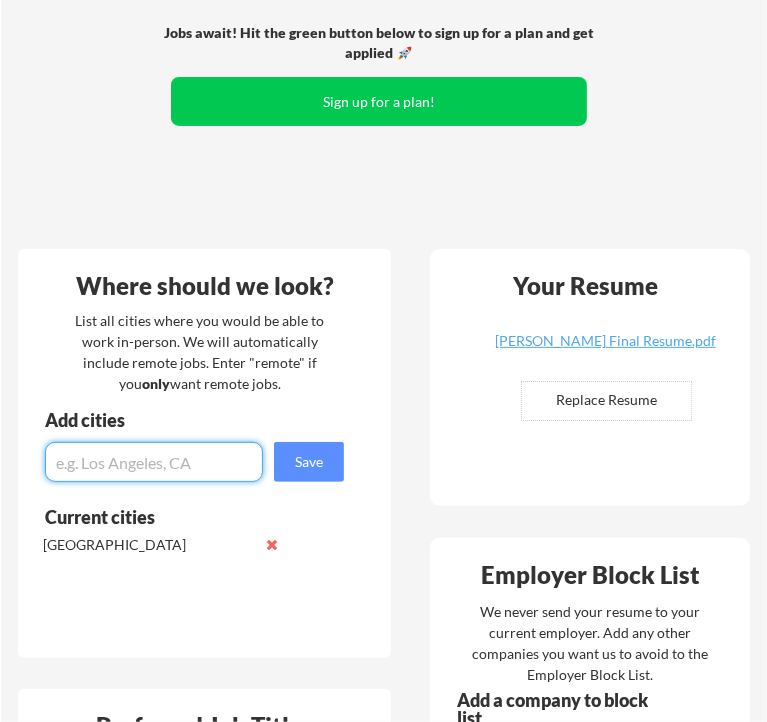 click at bounding box center [154, 462] 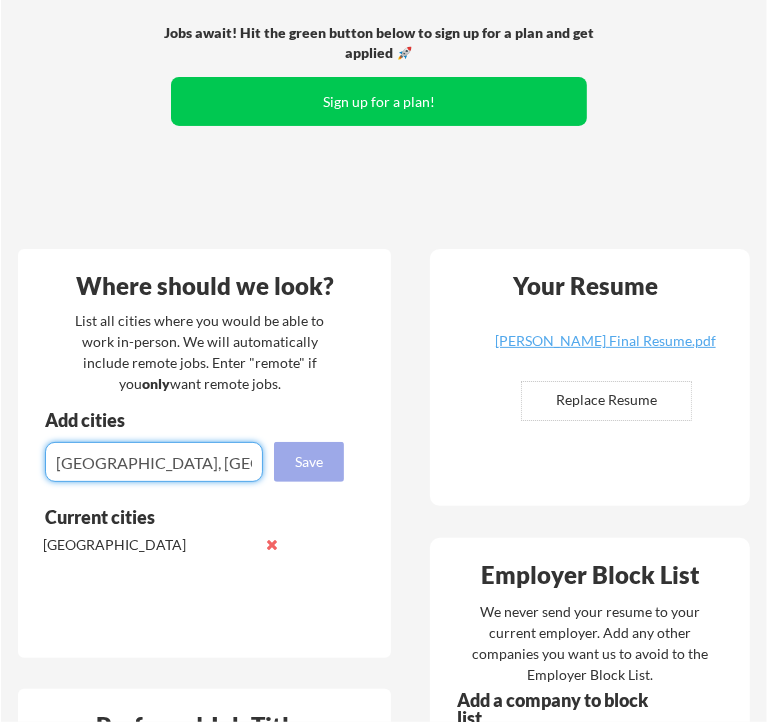 type on "[GEOGRAPHIC_DATA], [GEOGRAPHIC_DATA]" 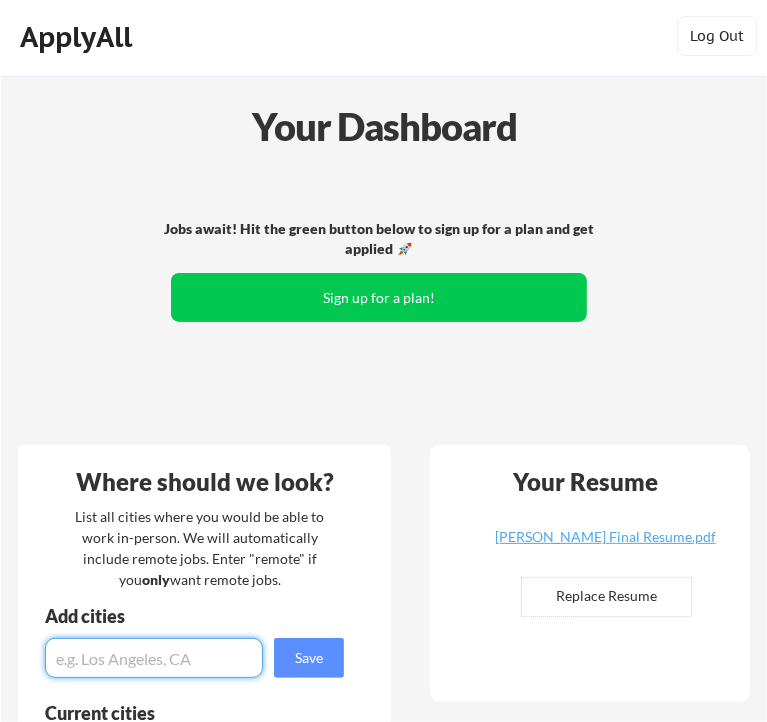 scroll, scrollTop: 0, scrollLeft: 0, axis: both 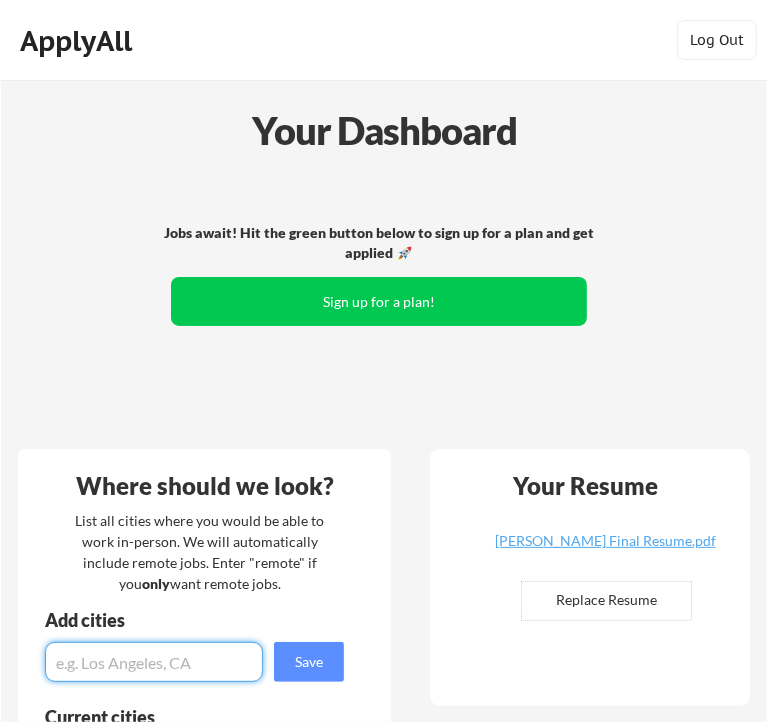 click on "Sign up for a plan!" at bounding box center (379, 301) 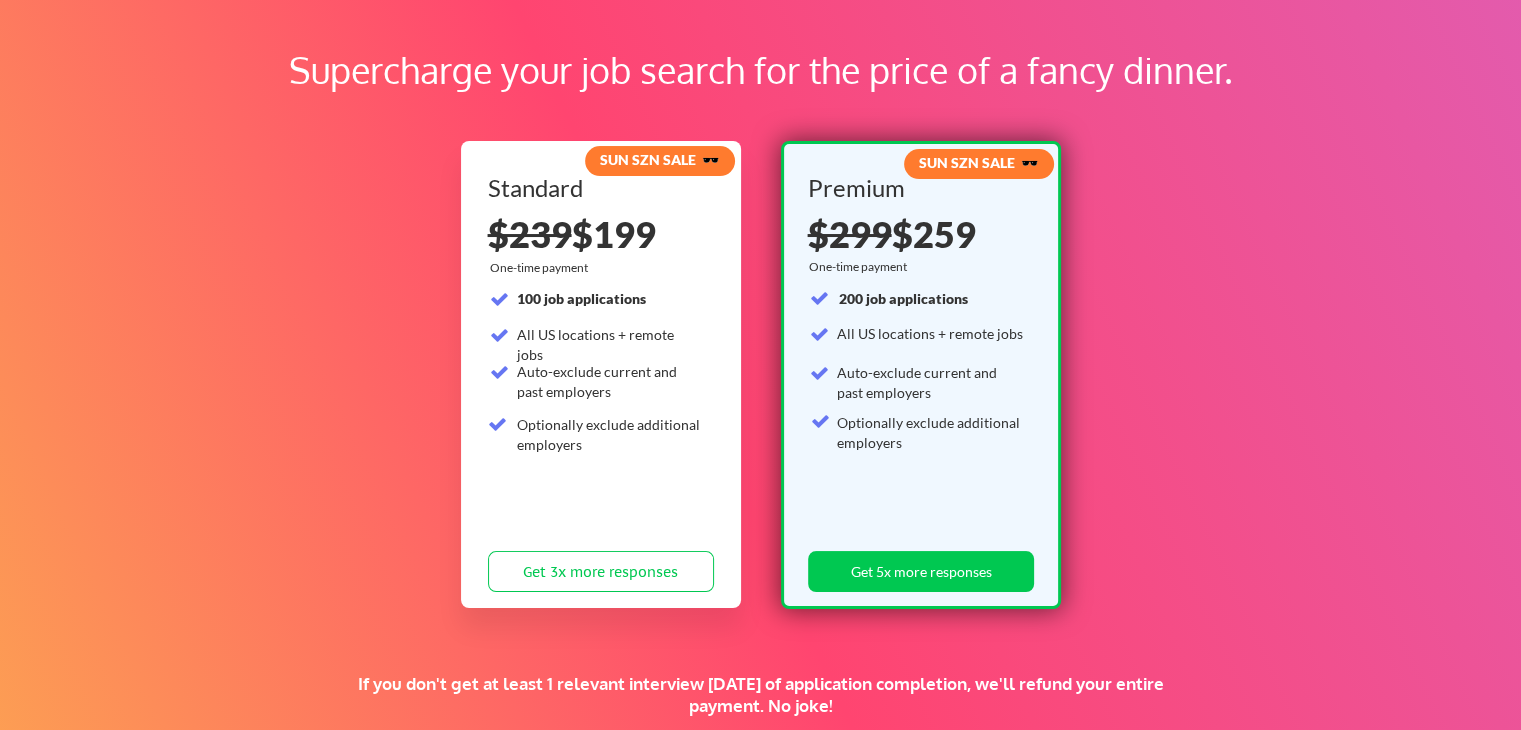 scroll, scrollTop: 100, scrollLeft: 0, axis: vertical 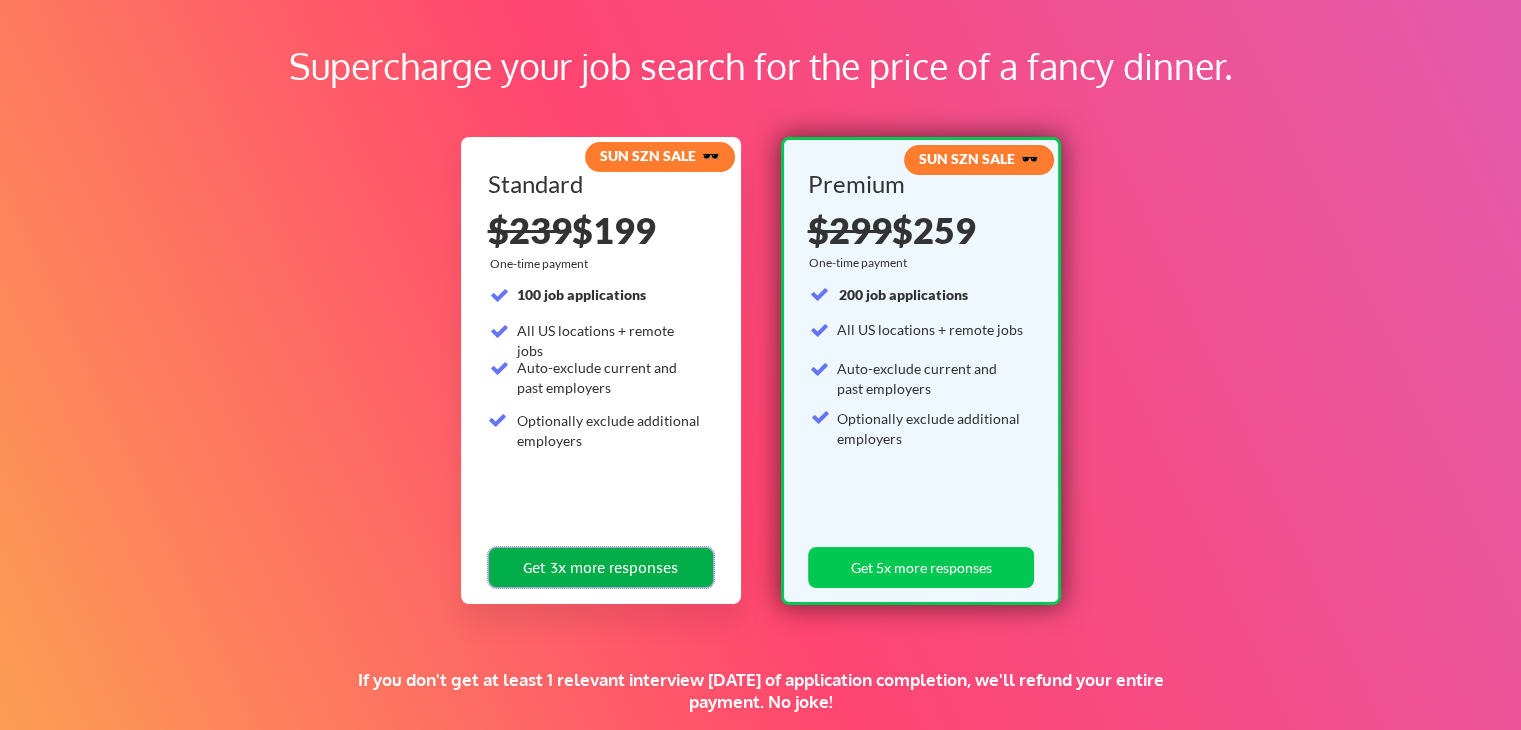 click on "Get 3x more responses" at bounding box center (601, 567) 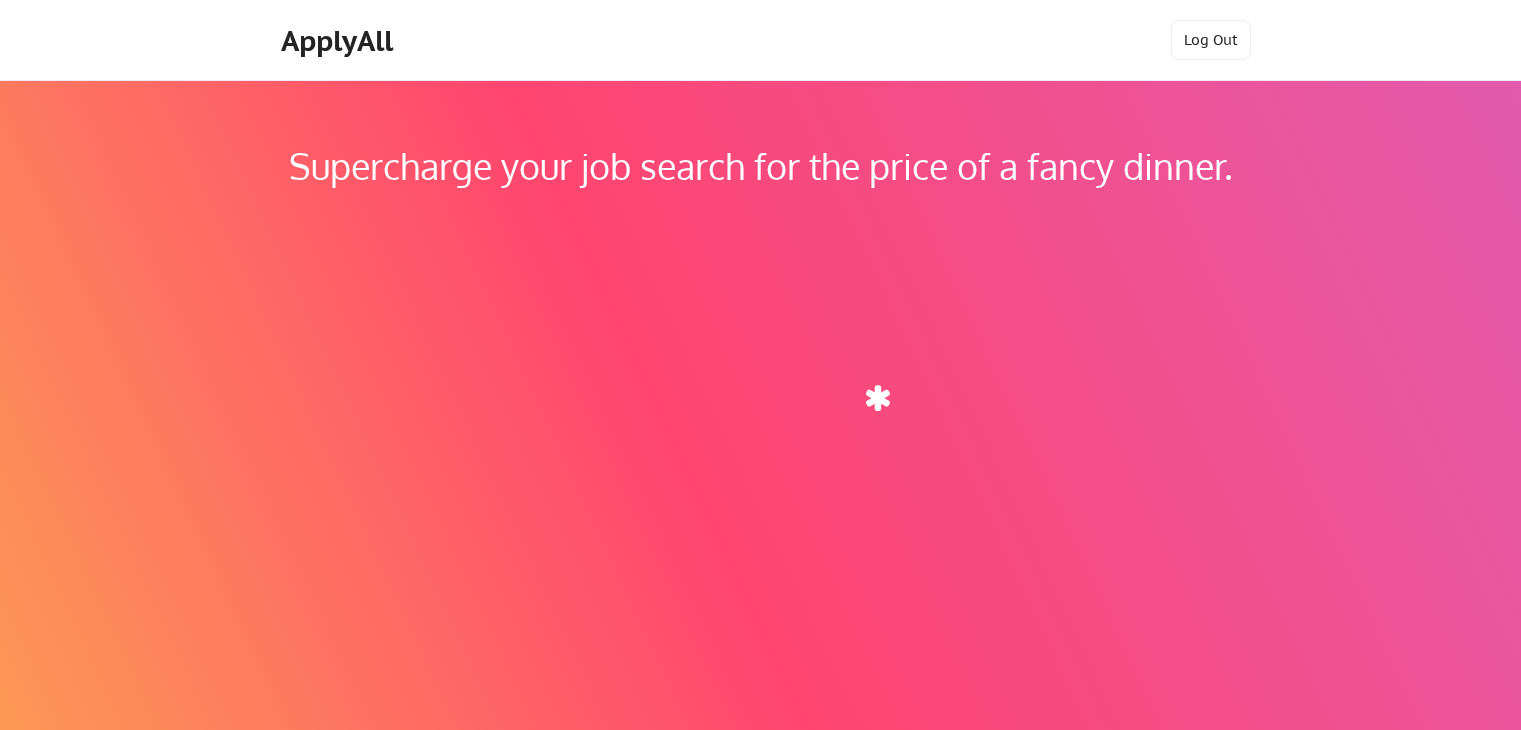 scroll, scrollTop: 100, scrollLeft: 0, axis: vertical 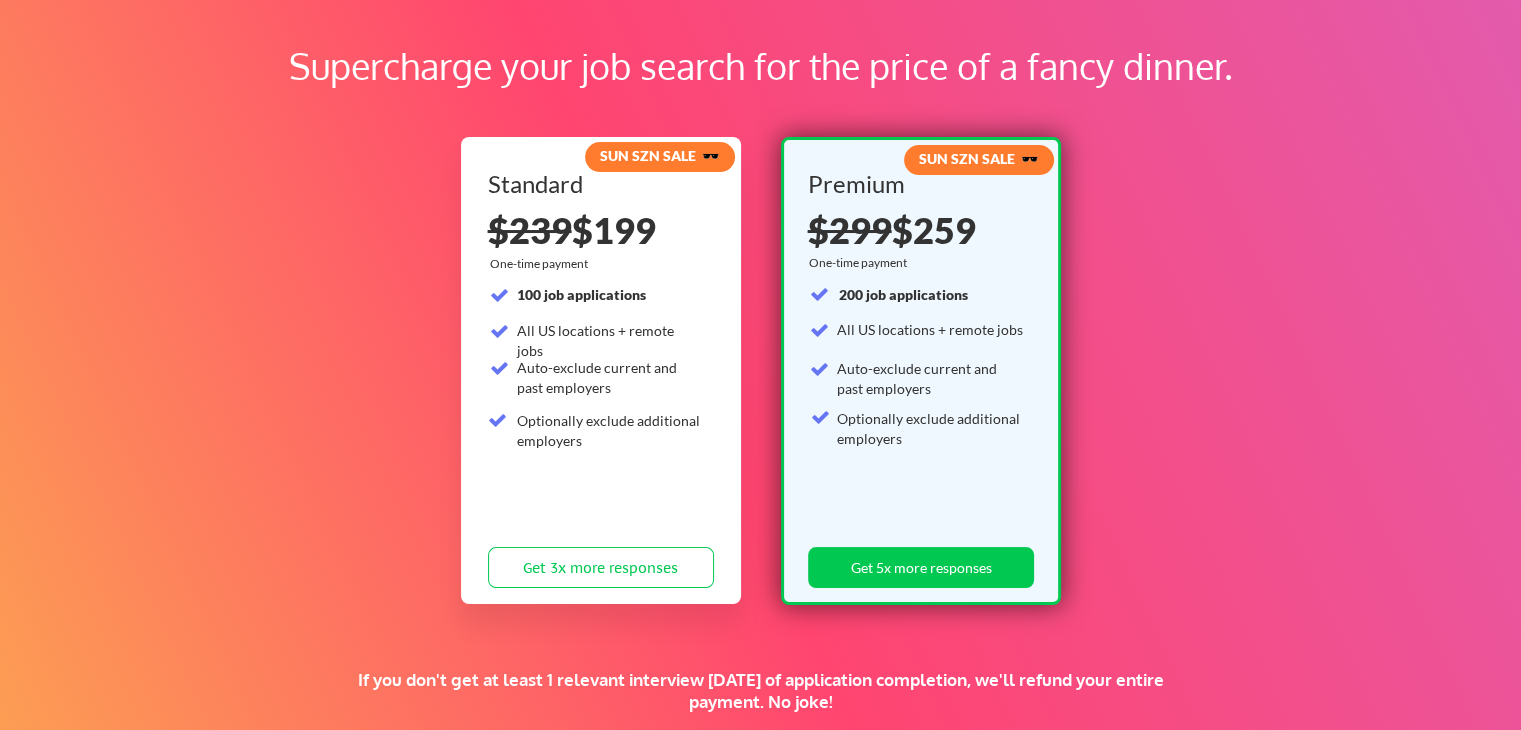 drag, startPoint x: 592, startPoint y: 264, endPoint x: 676, endPoint y: 218, distance: 95.77056 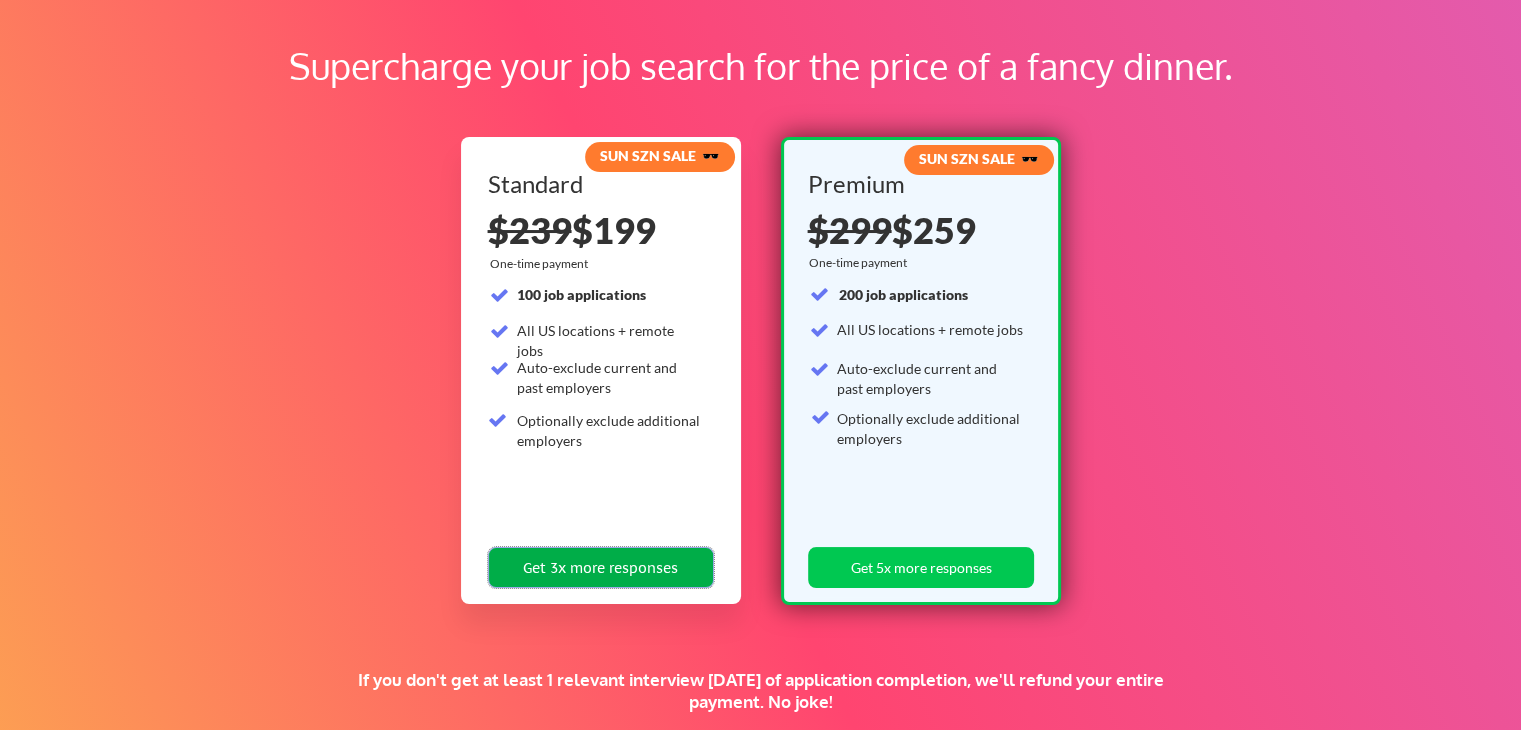 click on "Get 3x more responses" at bounding box center [601, 567] 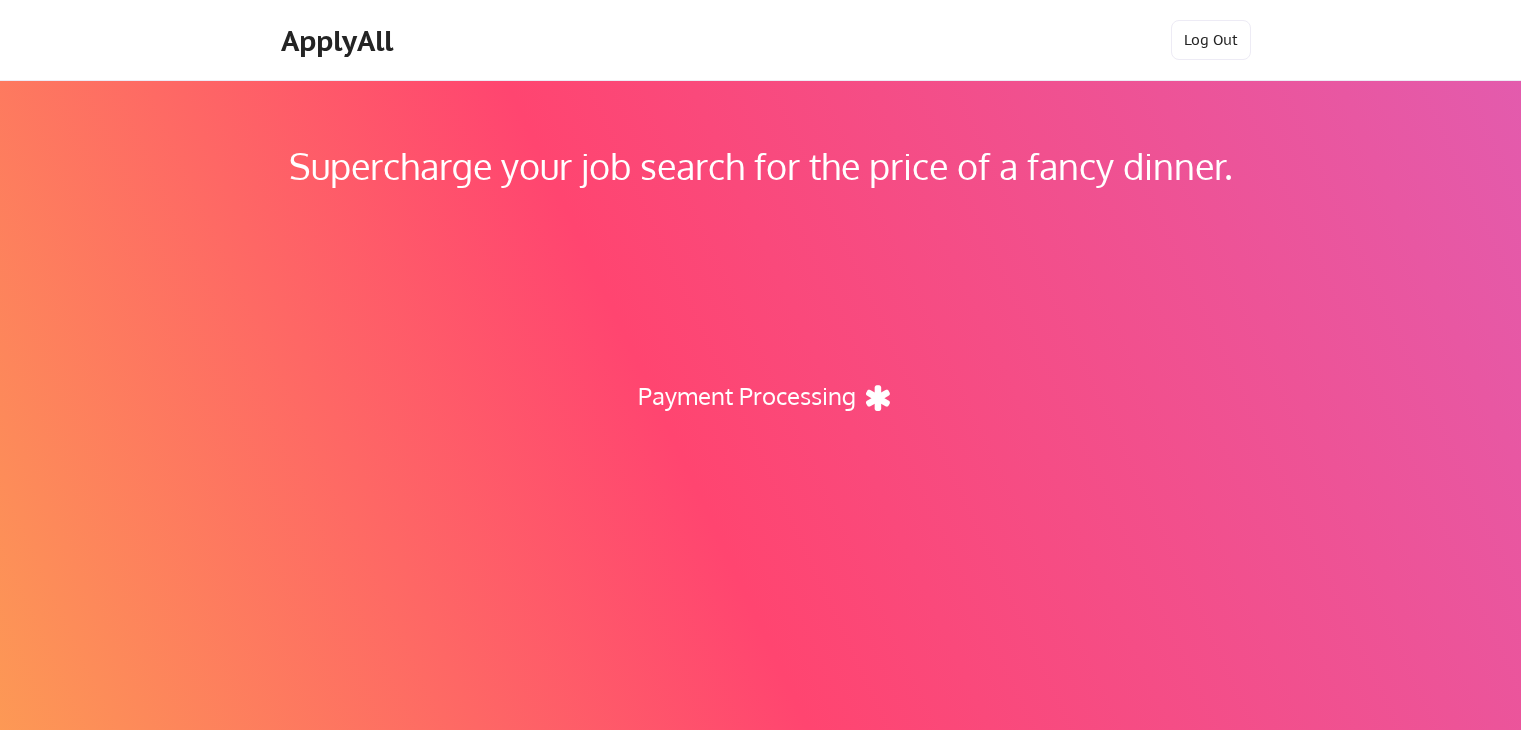 scroll, scrollTop: 0, scrollLeft: 0, axis: both 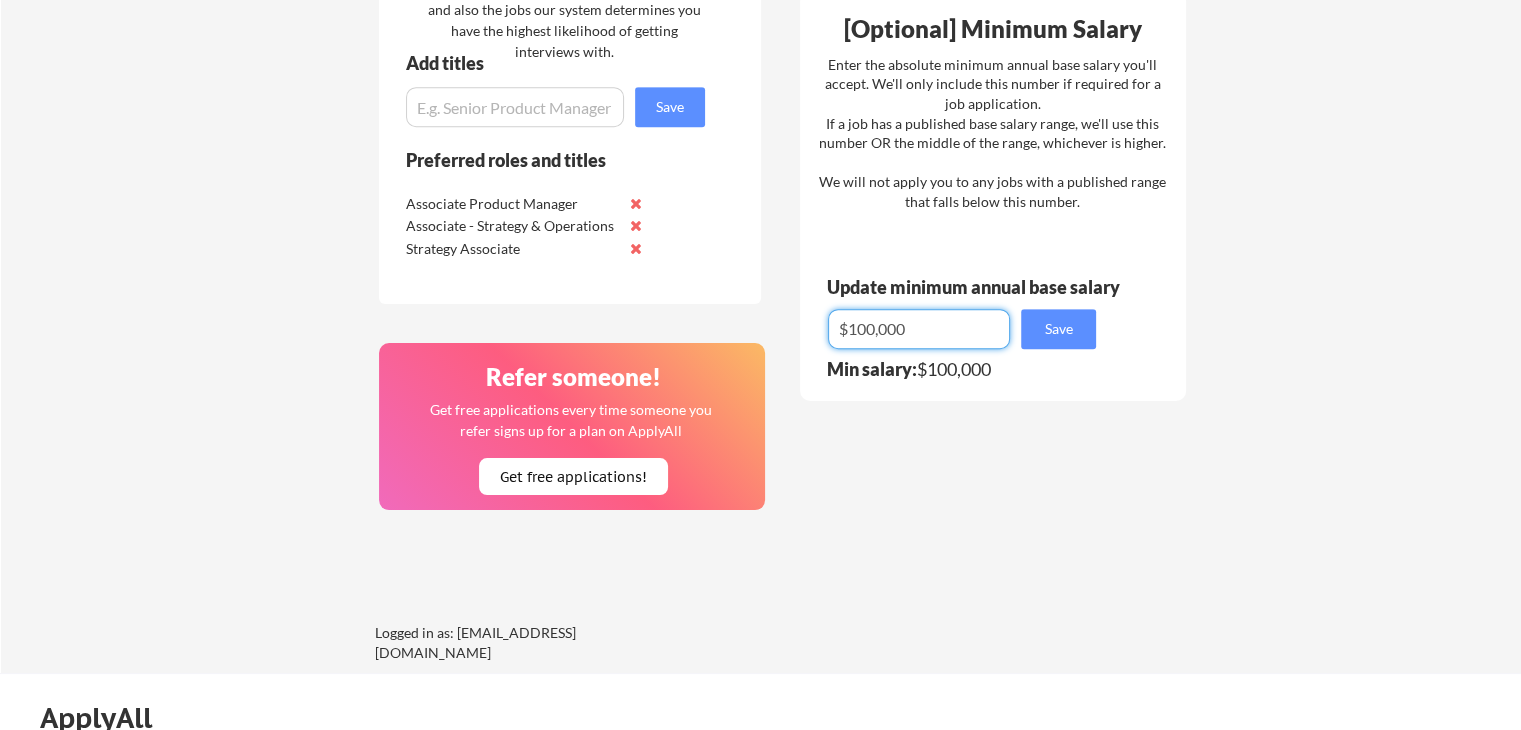 drag, startPoint x: 916, startPoint y: 333, endPoint x: 796, endPoint y: 321, distance: 120.59851 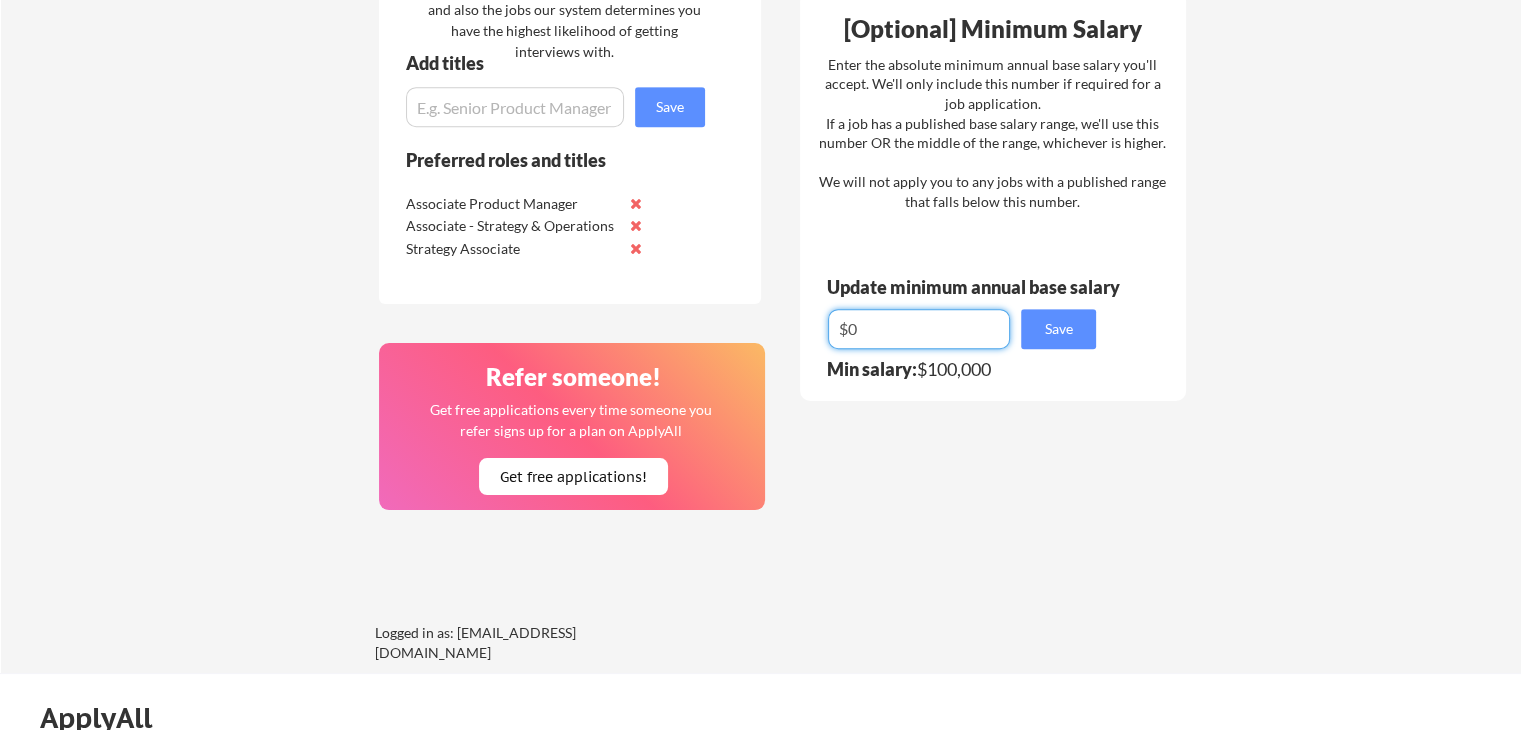 click at bounding box center [919, 329] 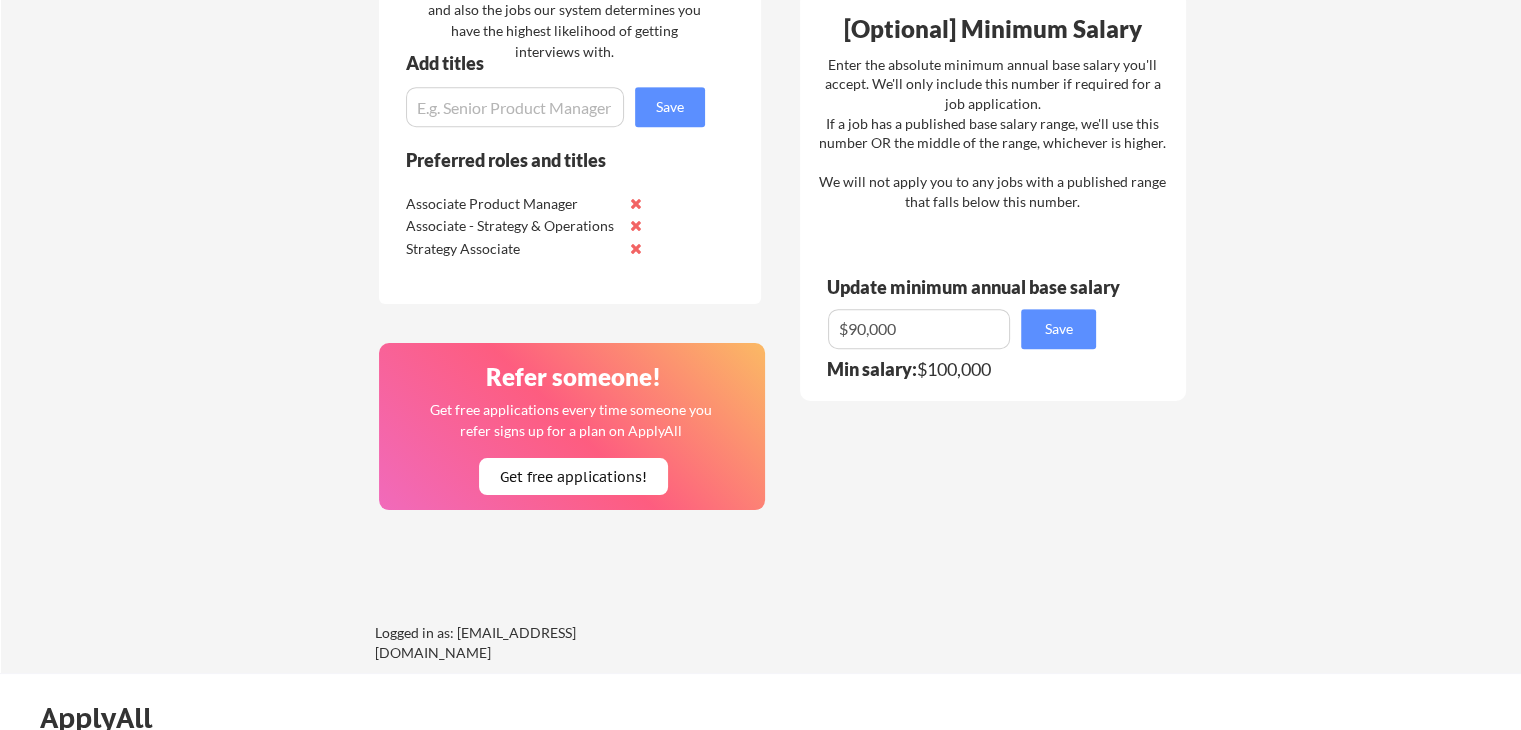 click at bounding box center [919, 329] 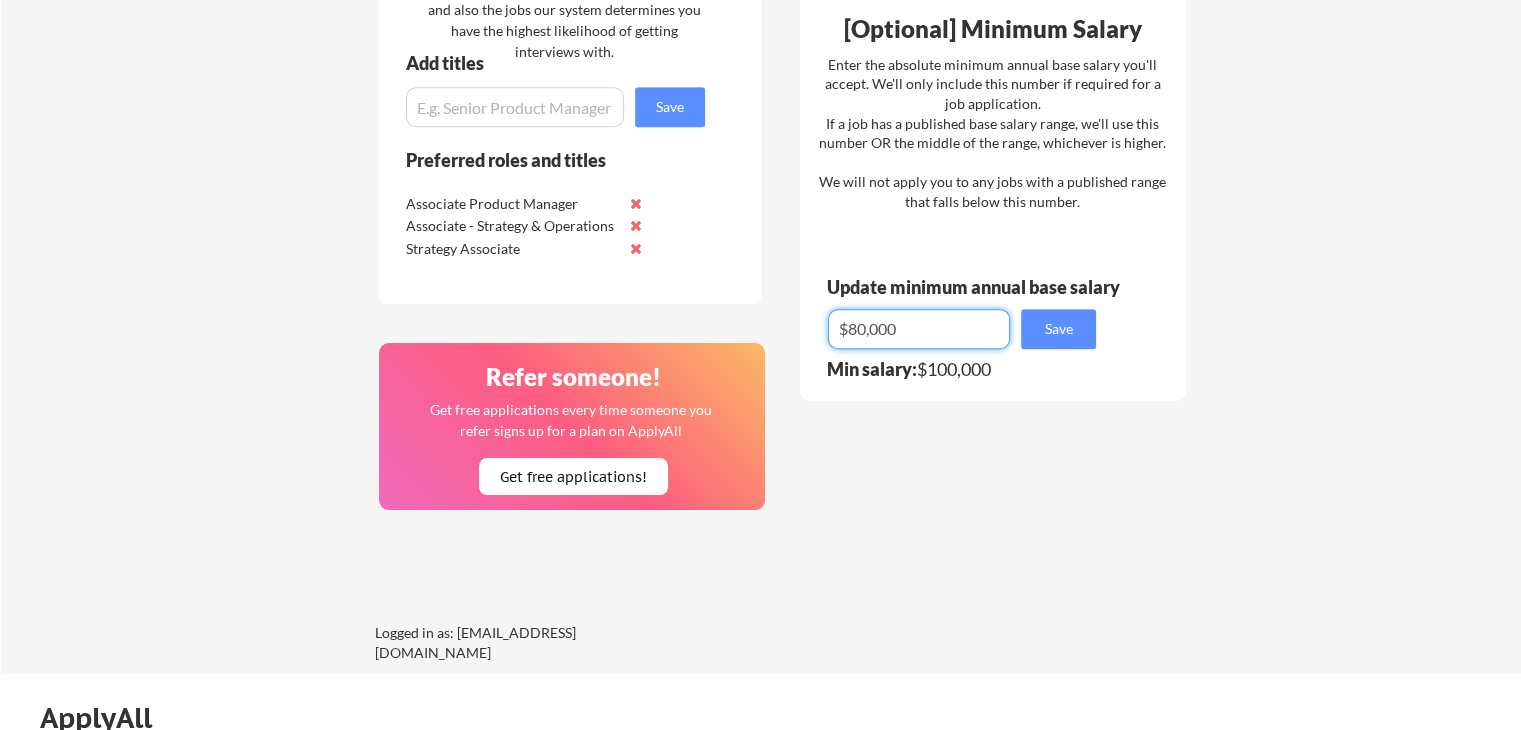 drag, startPoint x: 892, startPoint y: 329, endPoint x: 849, endPoint y: 325, distance: 43.185646 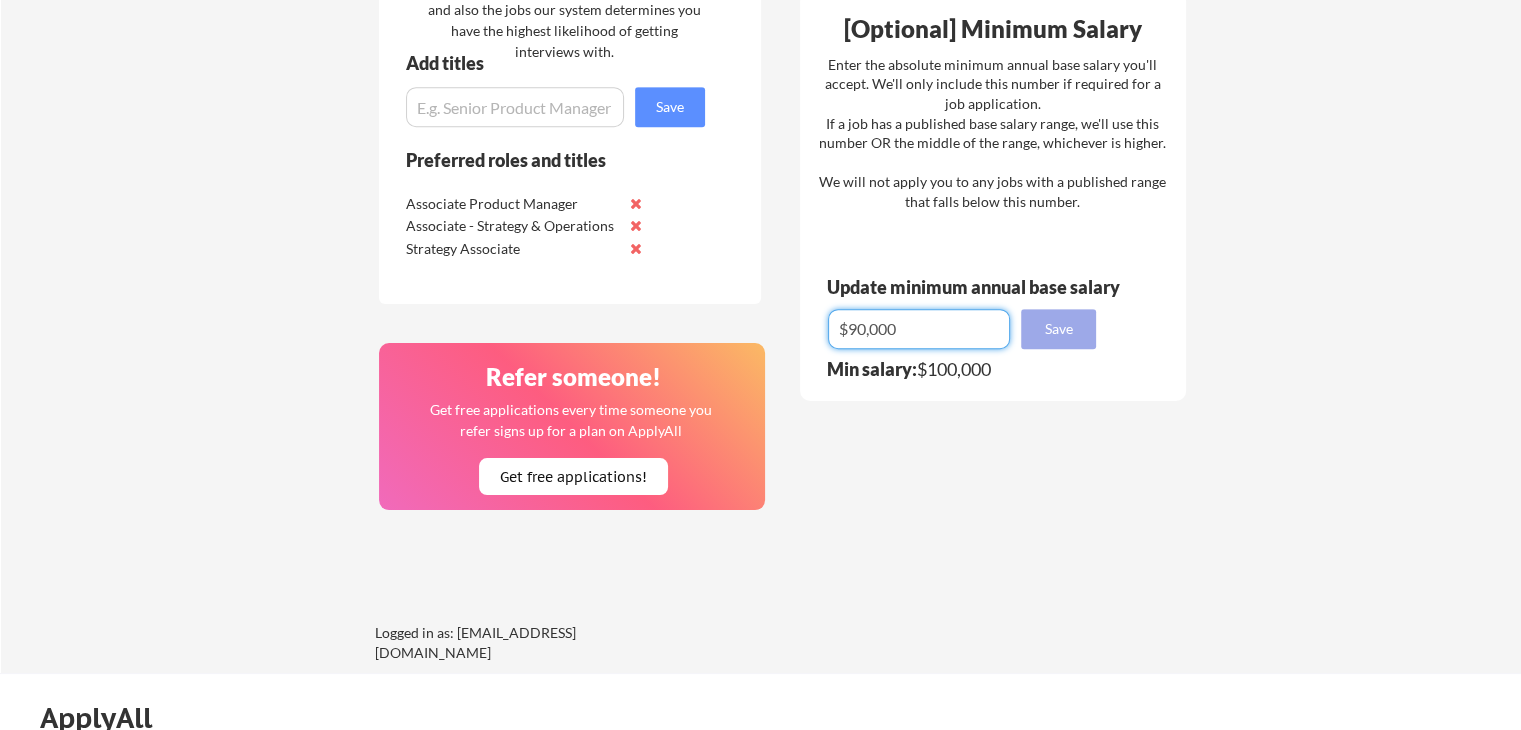 type on "$90,000" 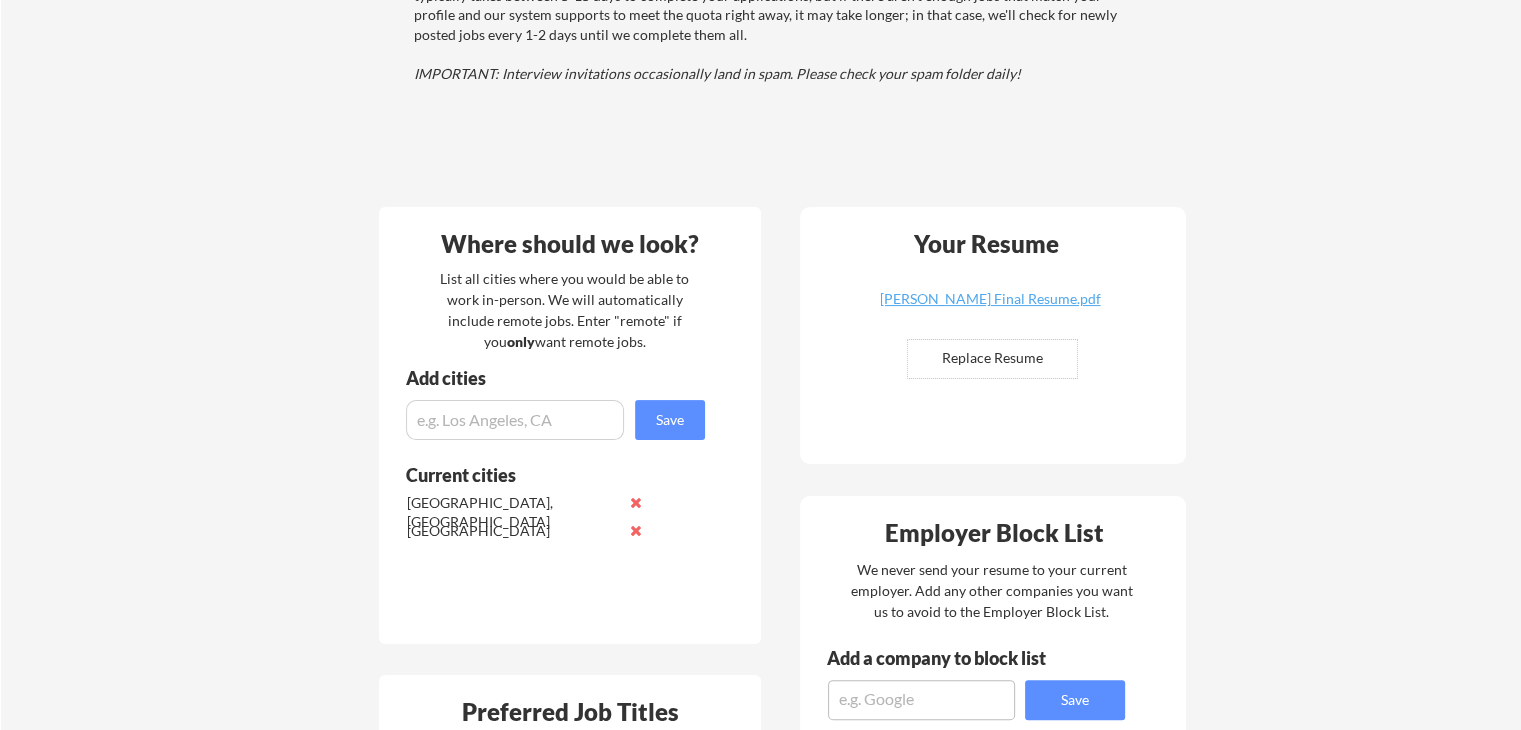 scroll, scrollTop: 0, scrollLeft: 0, axis: both 